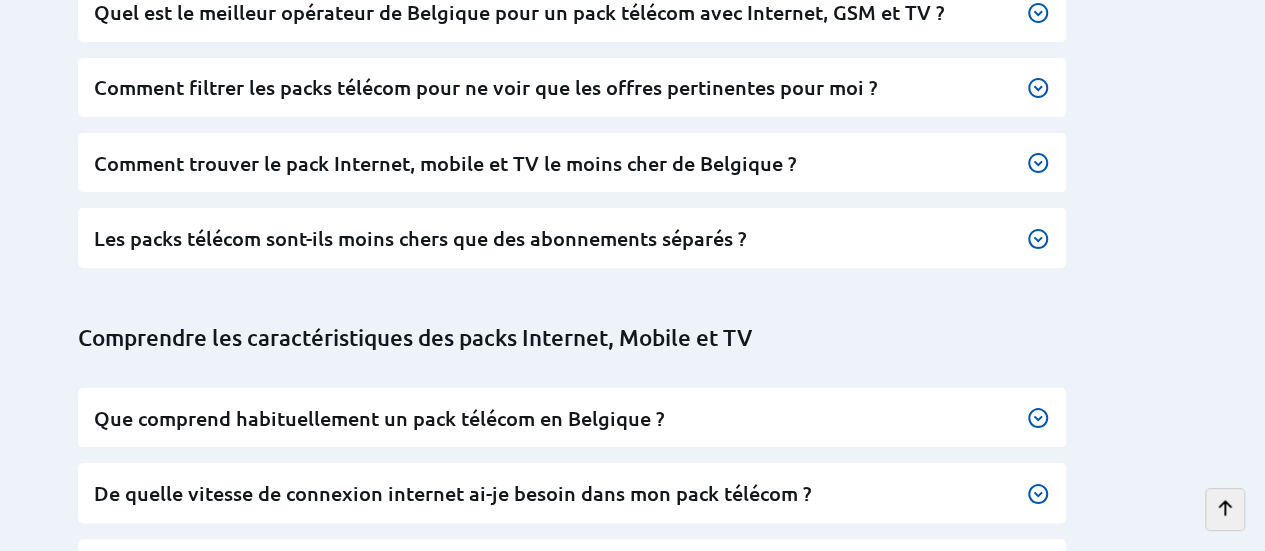 scroll, scrollTop: 11378, scrollLeft: 0, axis: vertical 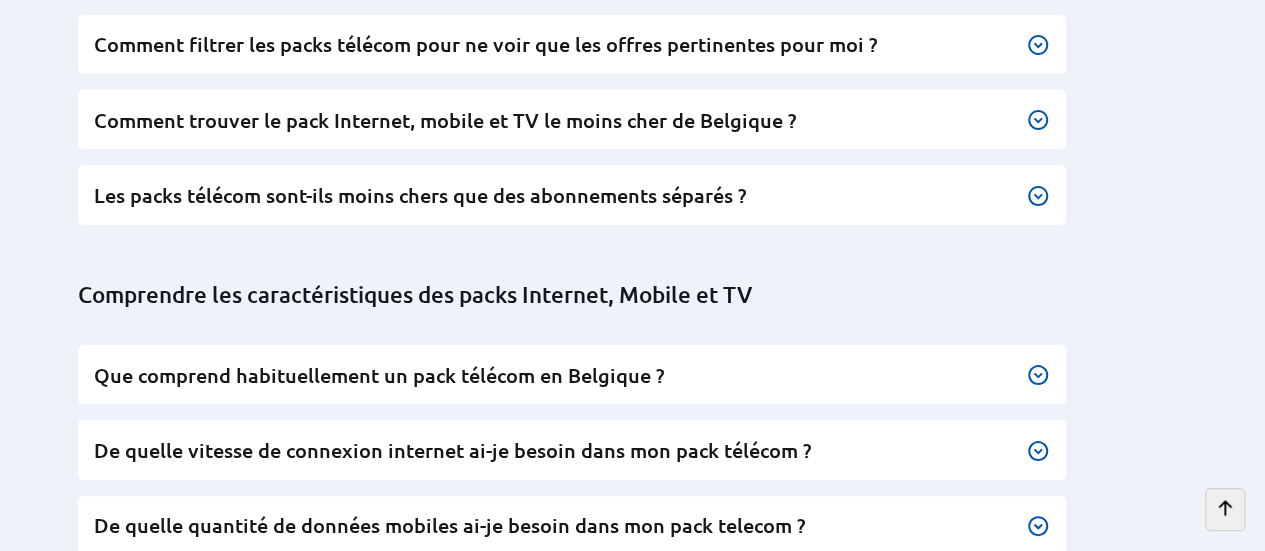 click on "Blog" at bounding box center [271, 1399] 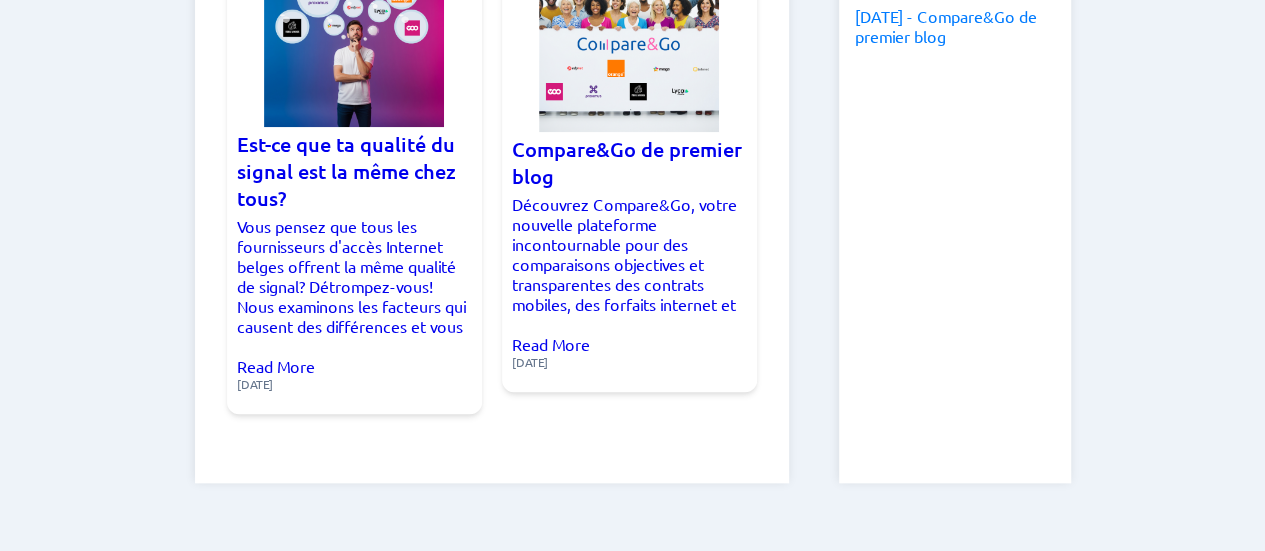 scroll, scrollTop: 822, scrollLeft: 0, axis: vertical 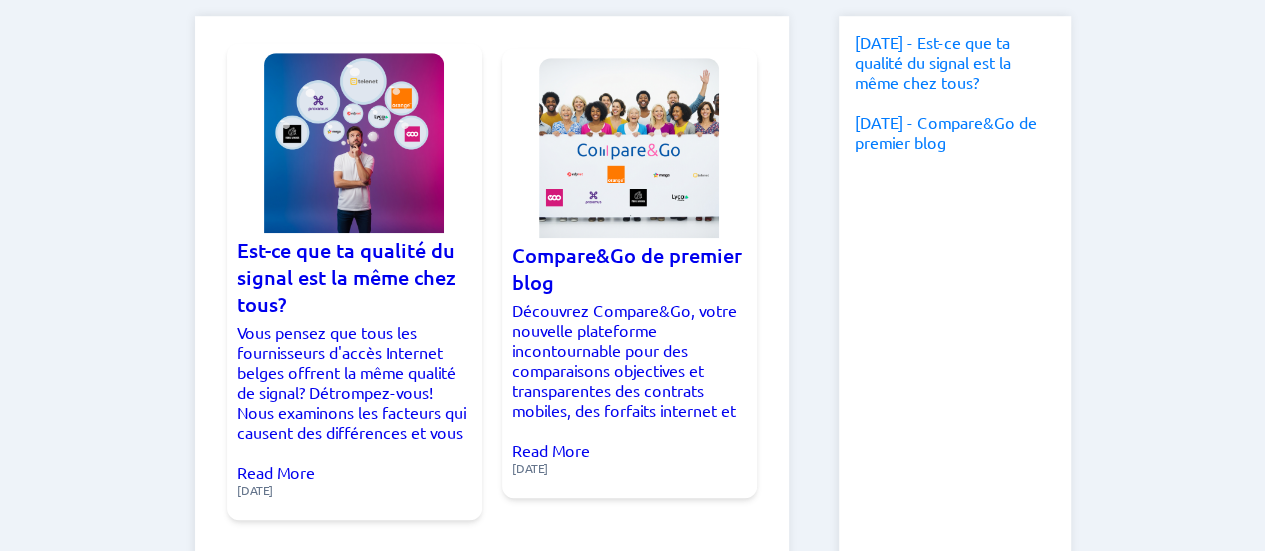 click at bounding box center (354, 143) 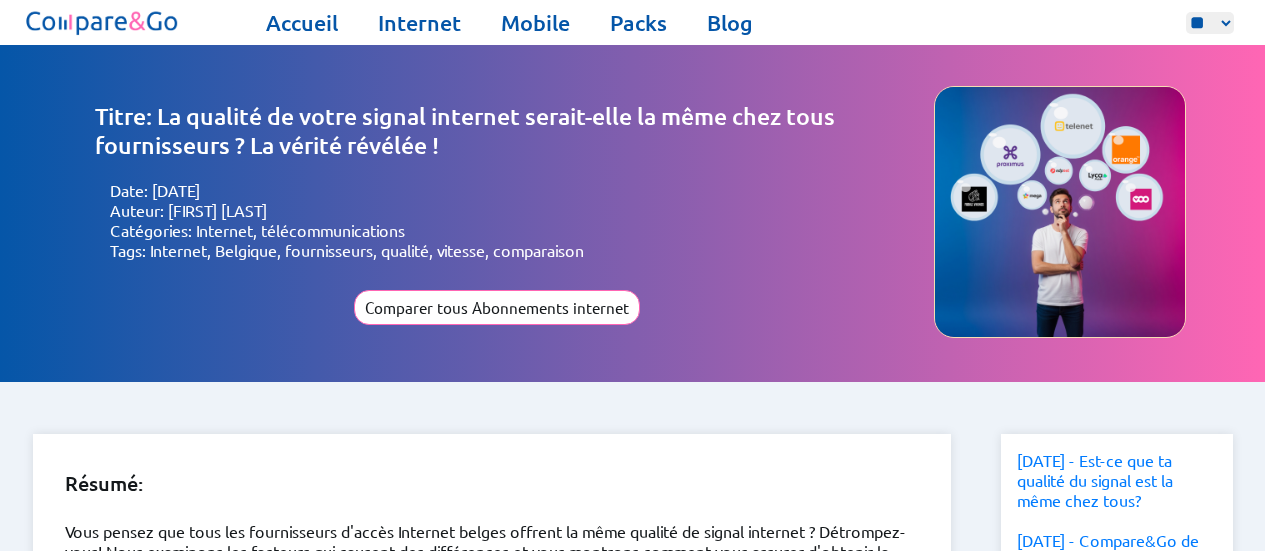 scroll, scrollTop: 0, scrollLeft: 0, axis: both 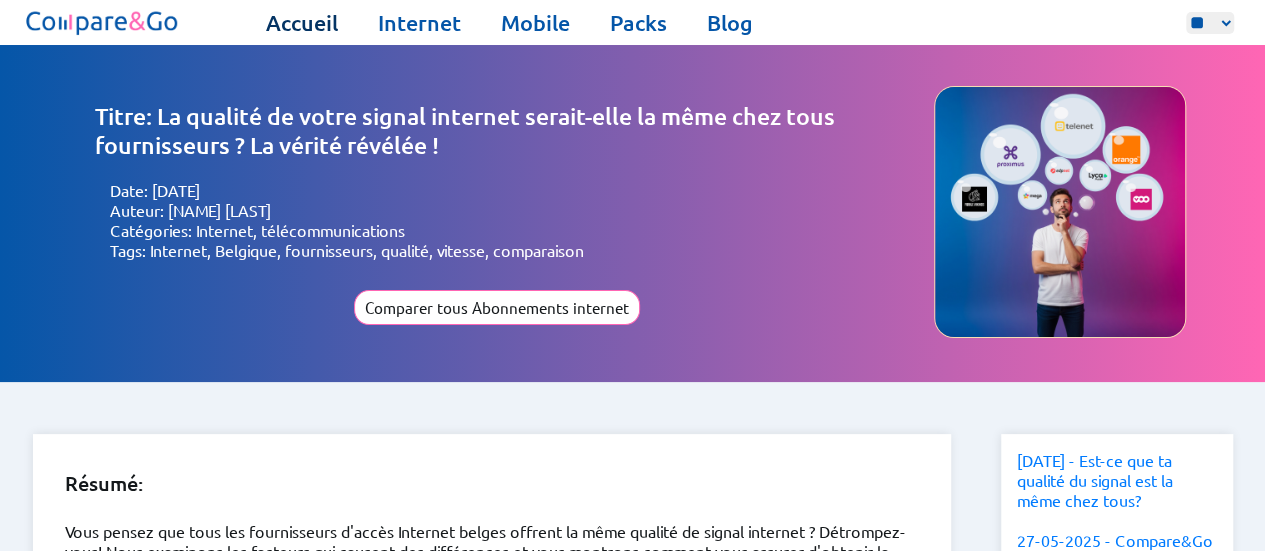 click on "Accueil" at bounding box center (302, 23) 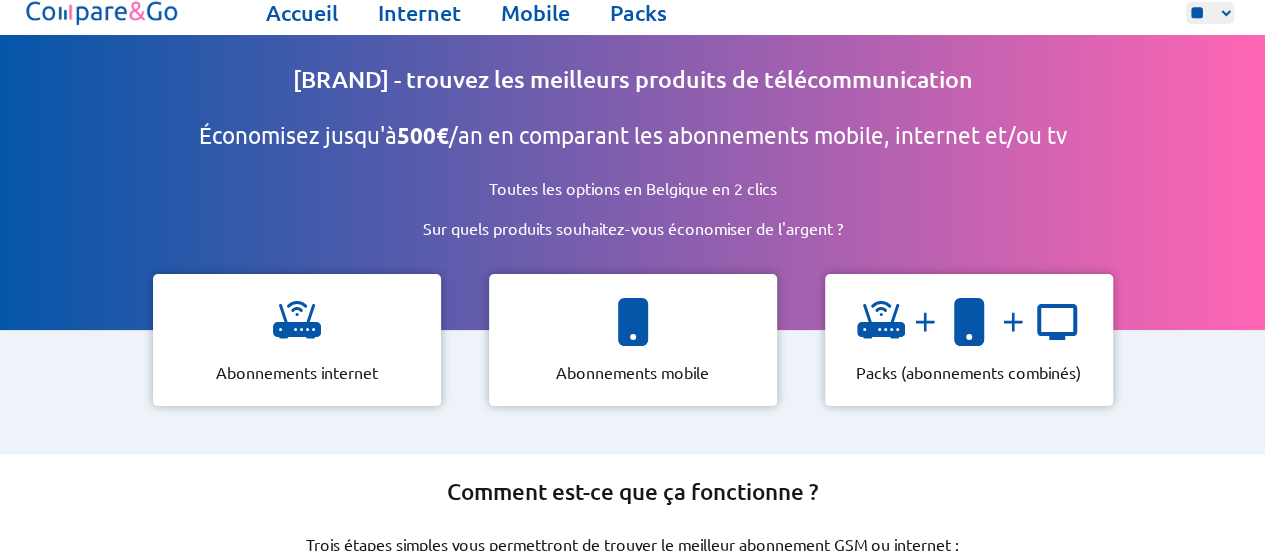 scroll, scrollTop: 0, scrollLeft: 0, axis: both 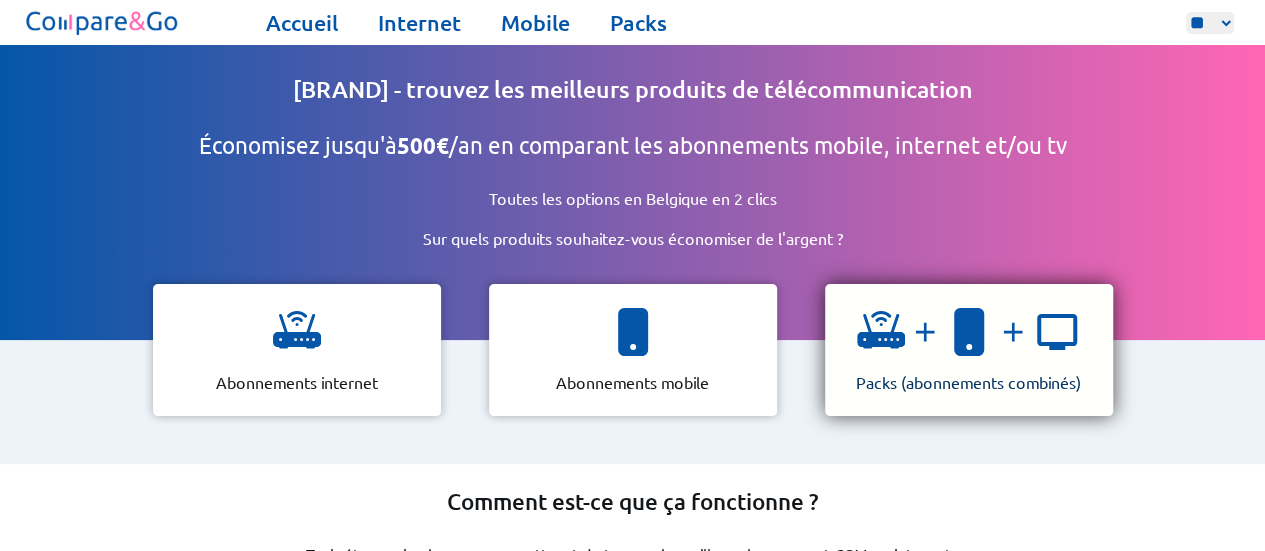 click at bounding box center [881, 332] 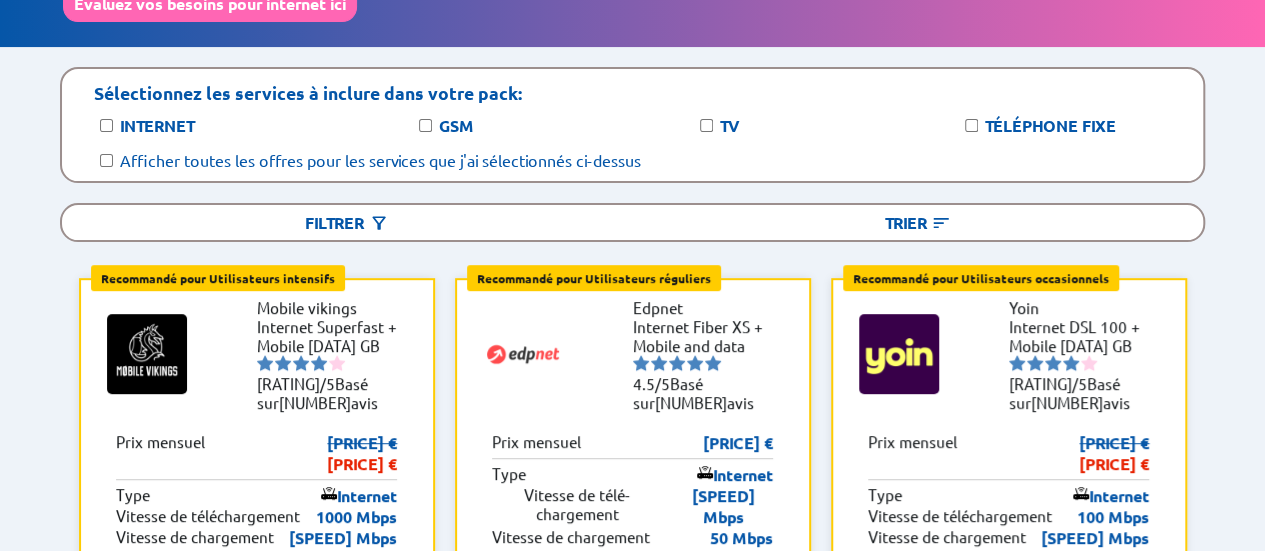 scroll, scrollTop: 262, scrollLeft: 0, axis: vertical 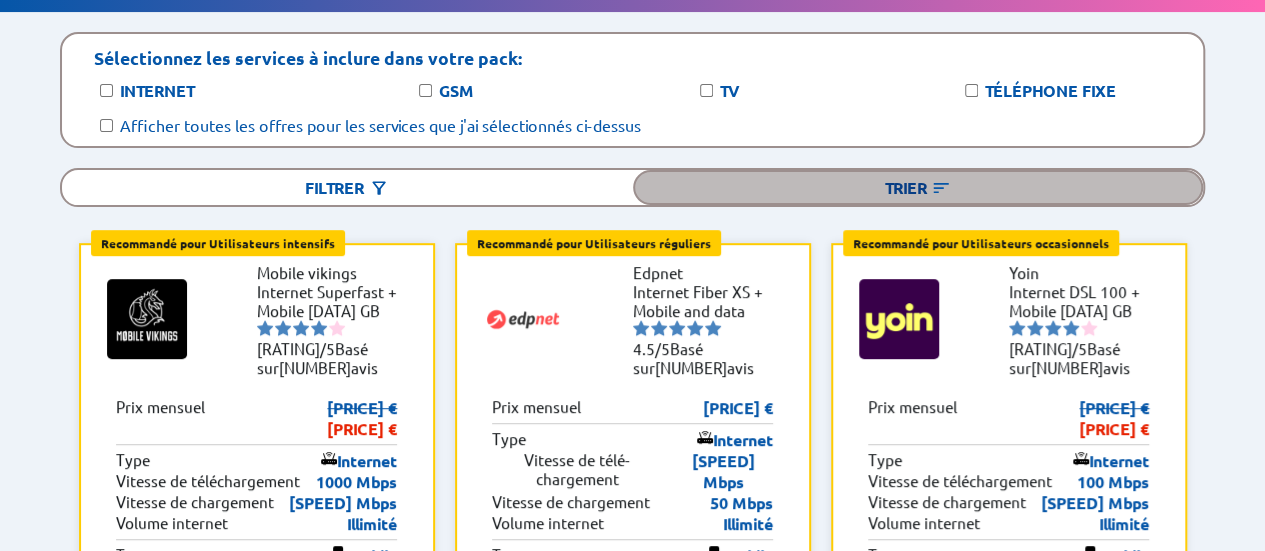click on "Trier" at bounding box center [918, 187] 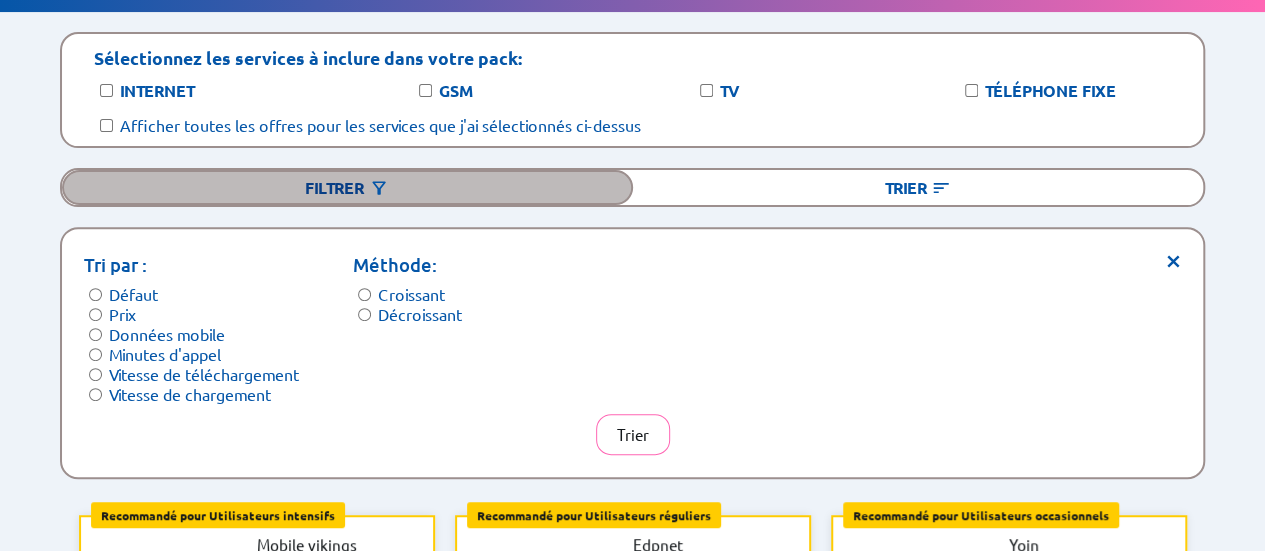 click on "Filtrer" at bounding box center (347, 187) 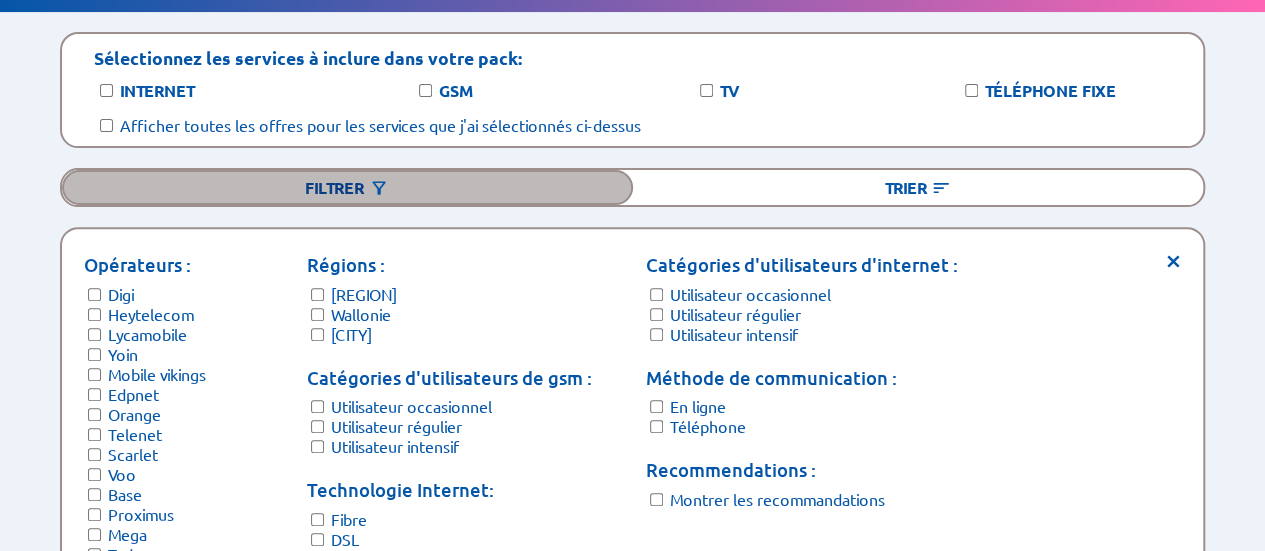 click on "Filtrer" at bounding box center (347, 187) 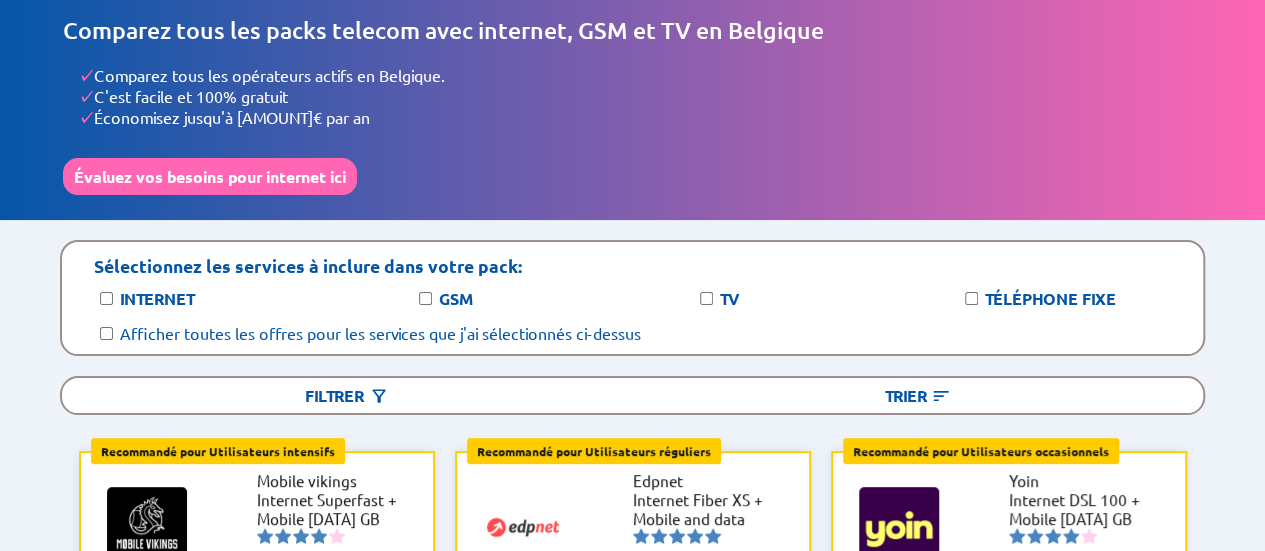 scroll, scrollTop: 0, scrollLeft: 0, axis: both 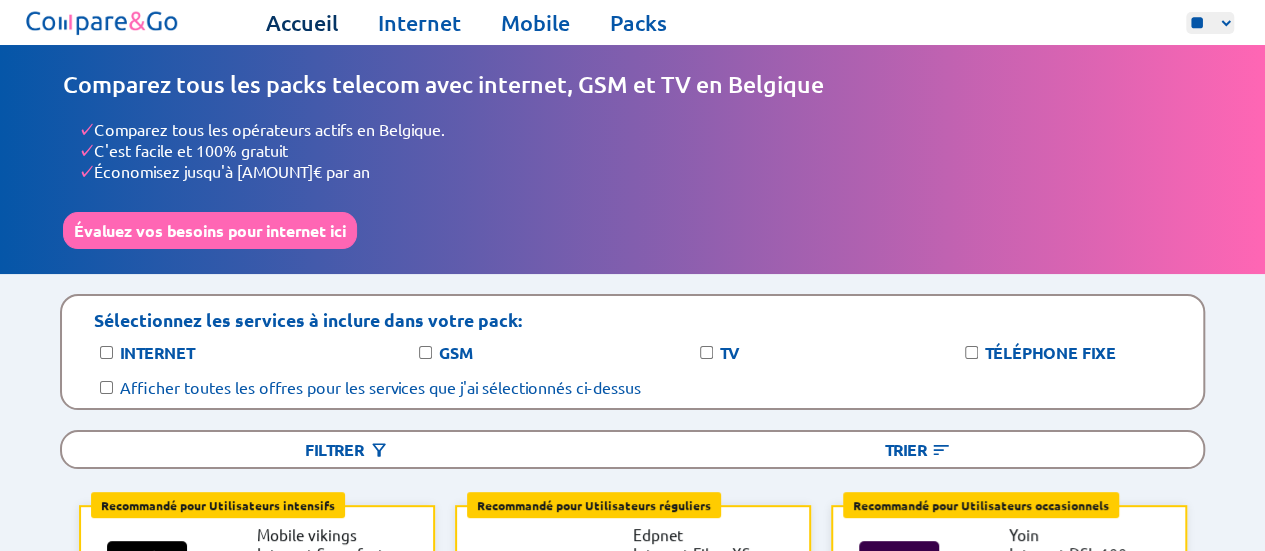 click on "Accueil" at bounding box center (302, 23) 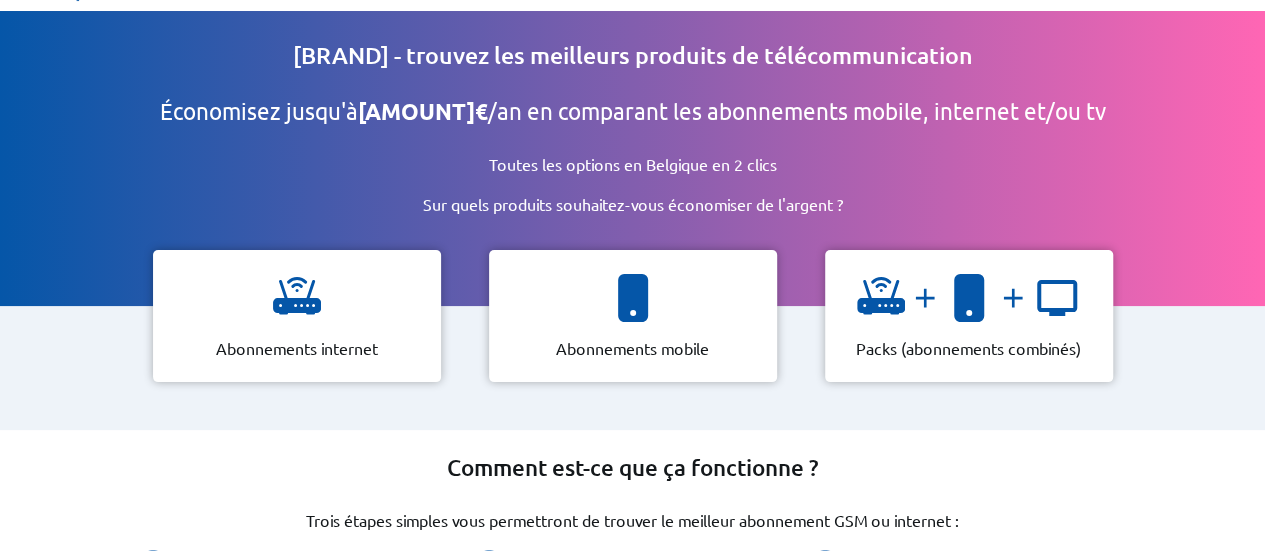 scroll, scrollTop: 0, scrollLeft: 0, axis: both 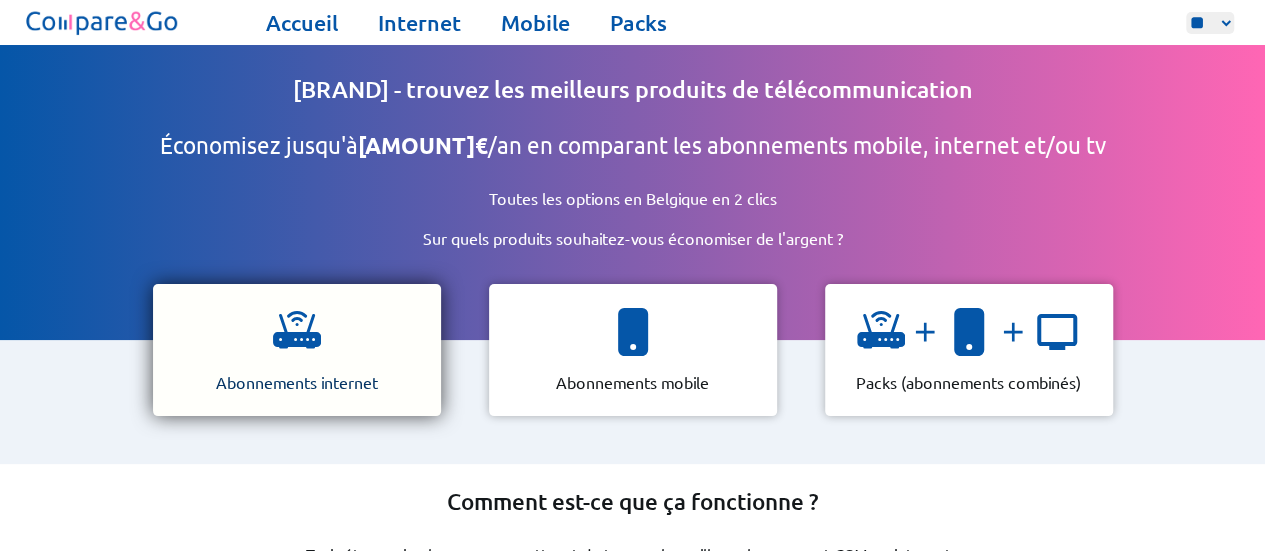 click at bounding box center [297, 332] 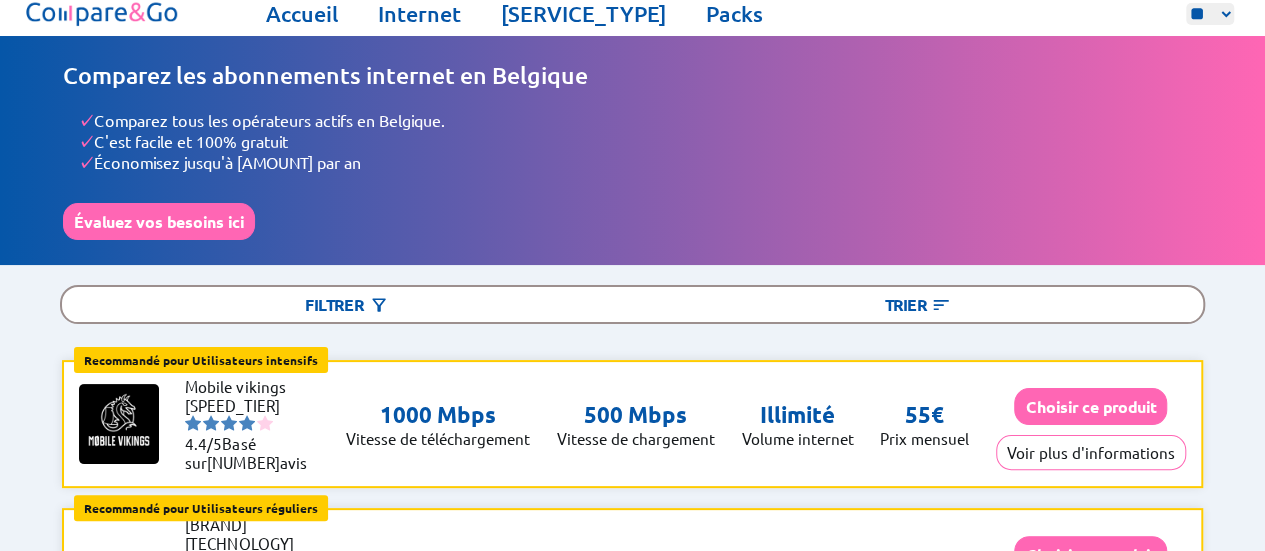 scroll, scrollTop: 16, scrollLeft: 0, axis: vertical 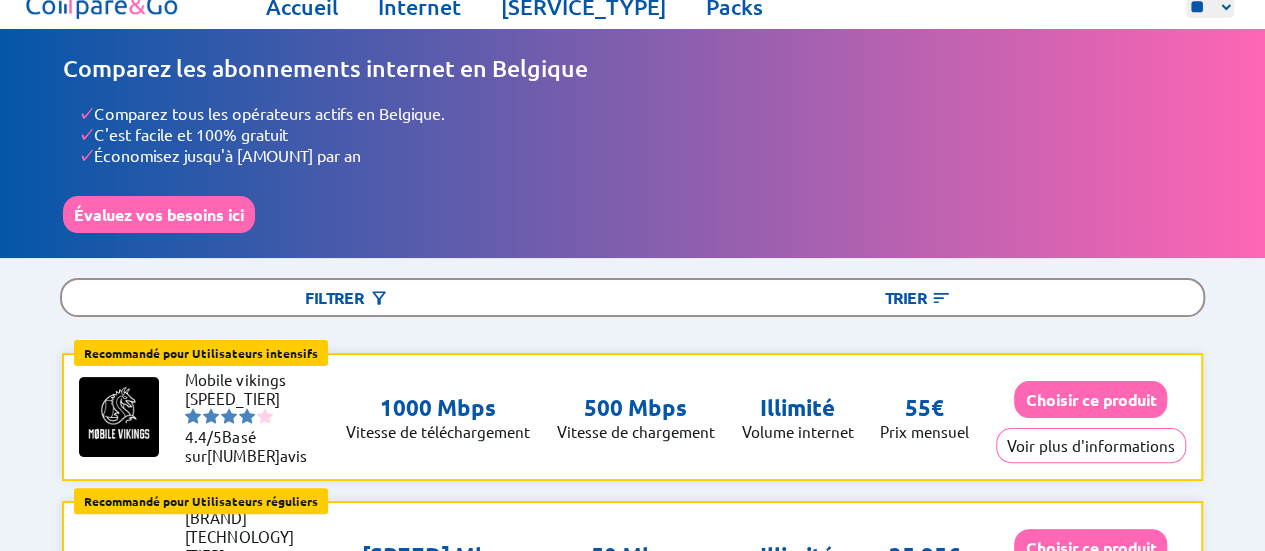 click at bounding box center [102, 6] 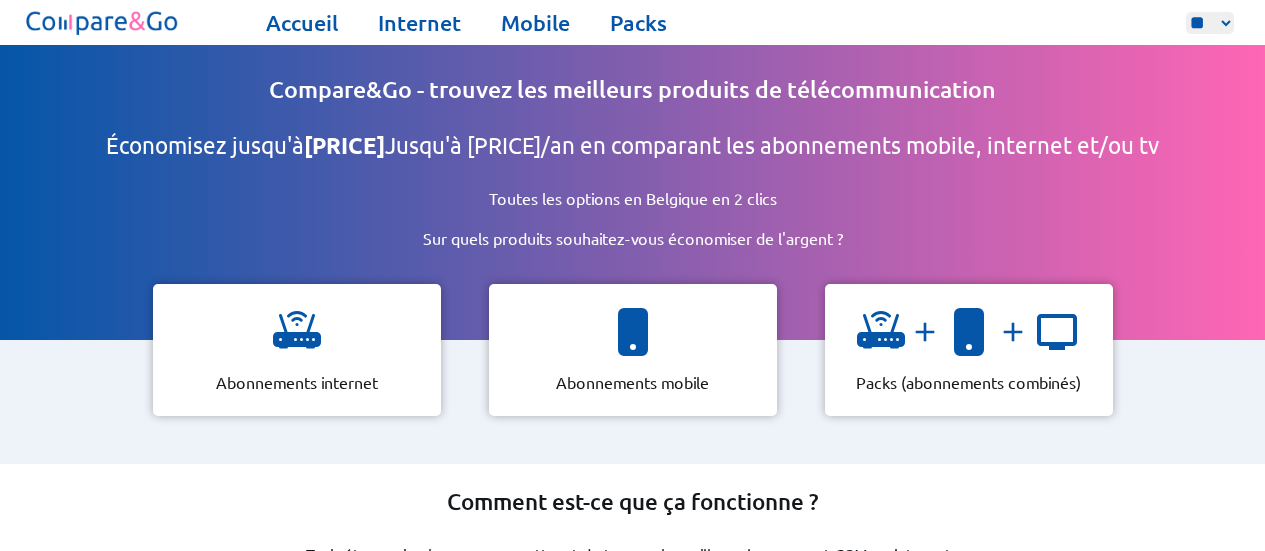 scroll, scrollTop: 0, scrollLeft: 0, axis: both 